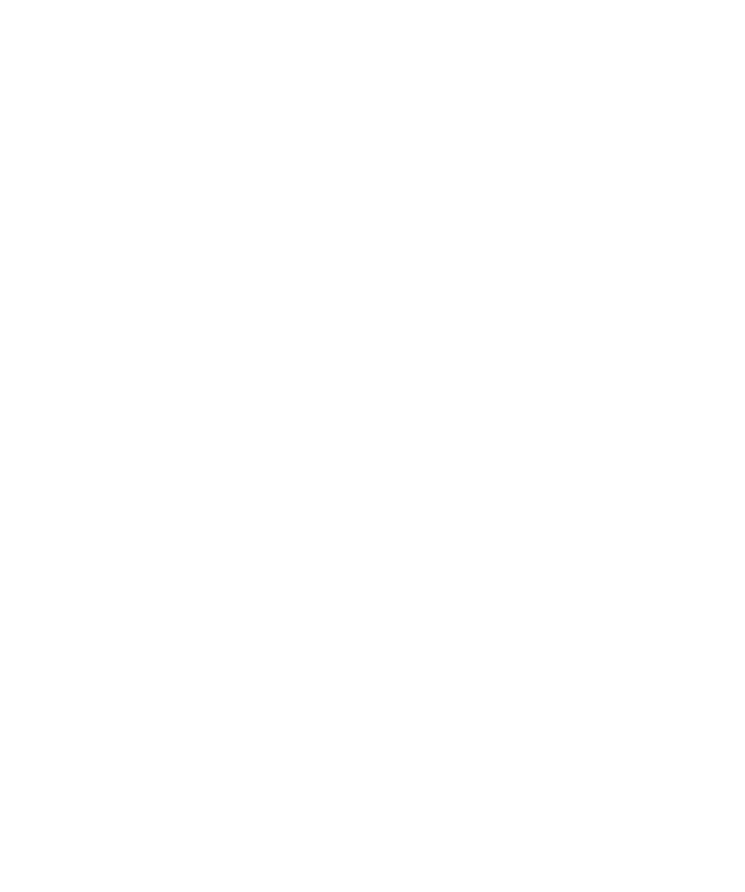 scroll, scrollTop: 0, scrollLeft: 0, axis: both 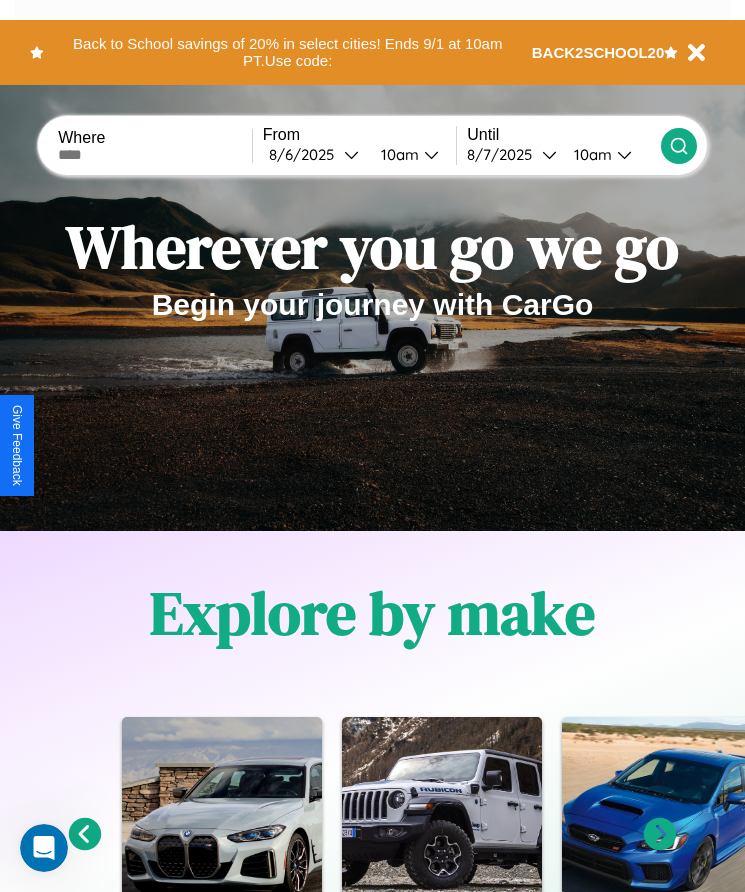 click at bounding box center (155, 155) 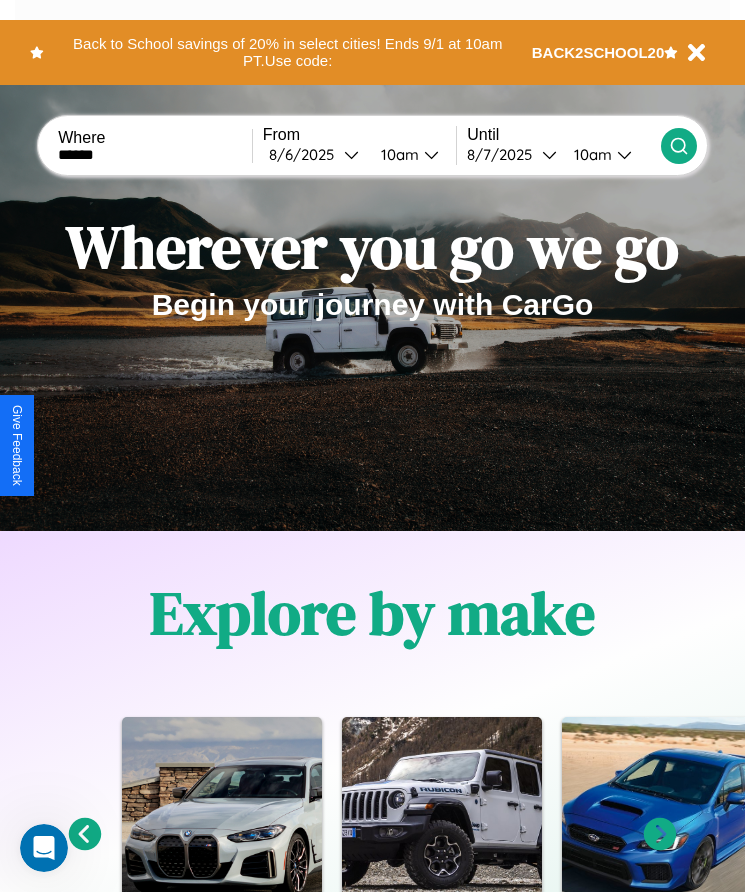 type on "******" 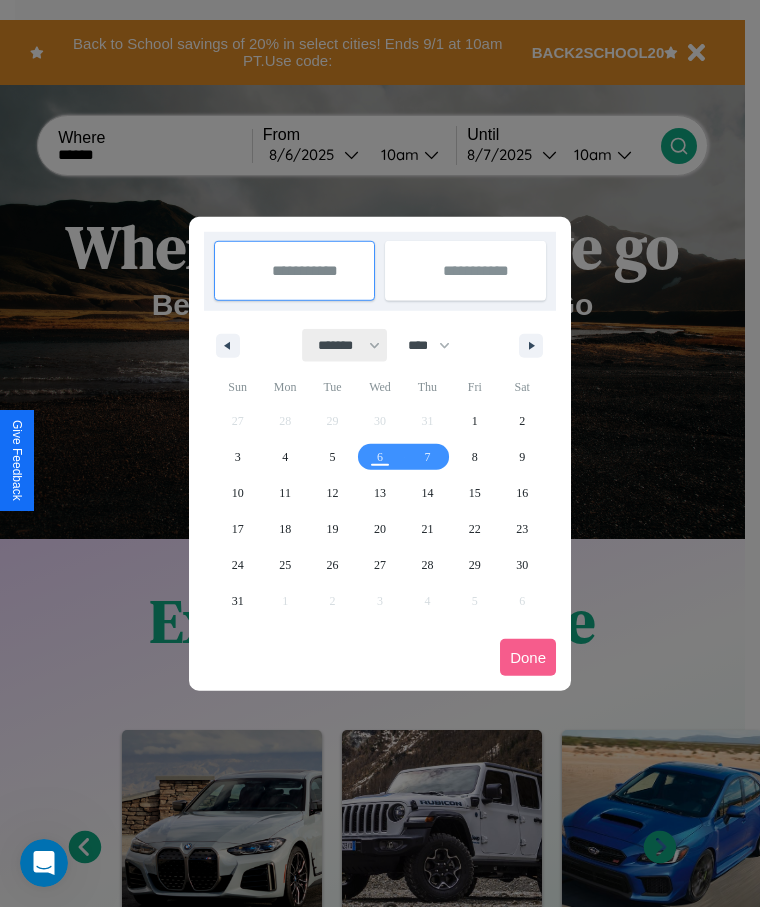 click on "******* ******** ***** ***** *** **** **** ****** ********* ******* ******** ********" at bounding box center [345, 345] 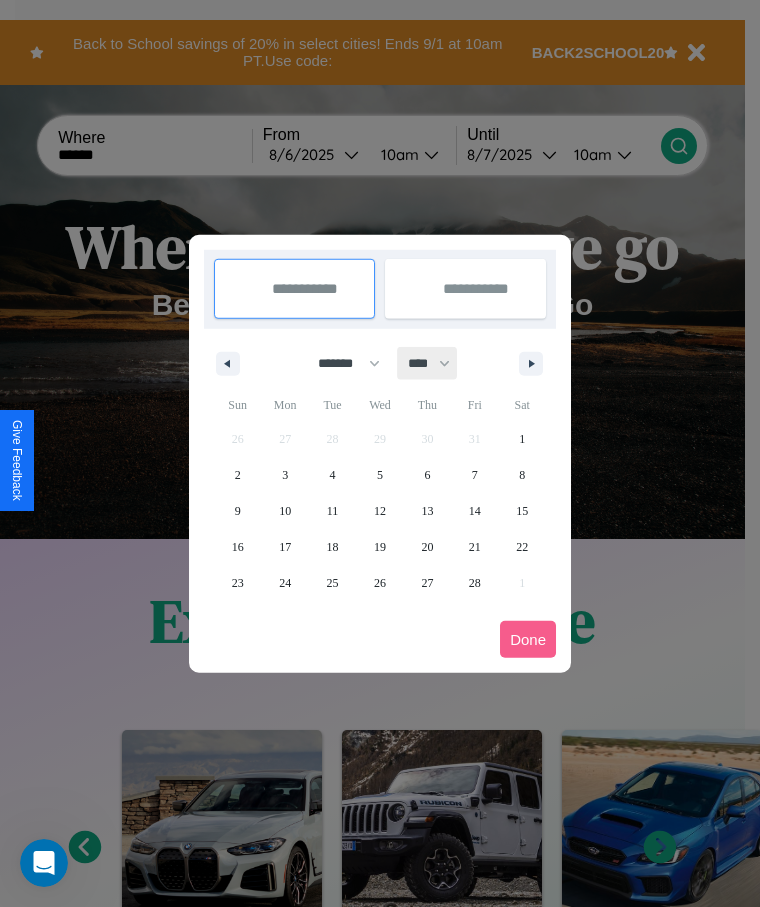 click on "**** **** **** **** **** **** **** **** **** **** **** **** **** **** **** **** **** **** **** **** **** **** **** **** **** **** **** **** **** **** **** **** **** **** **** **** **** **** **** **** **** **** **** **** **** **** **** **** **** **** **** **** **** **** **** **** **** **** **** **** **** **** **** **** **** **** **** **** **** **** **** **** **** **** **** **** **** **** **** **** **** **** **** **** **** **** **** **** **** **** **** **** **** **** **** **** **** **** **** **** **** **** **** **** **** **** **** **** **** **** **** **** **** **** **** **** **** **** **** **** ****" at bounding box center [428, 363] 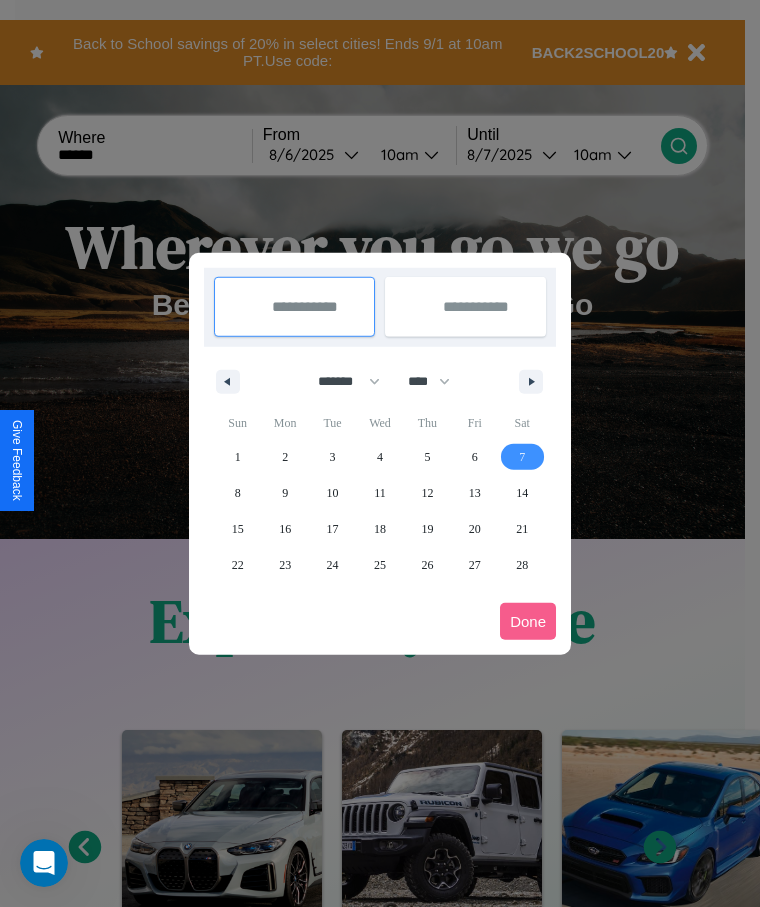 click on "7" at bounding box center (522, 457) 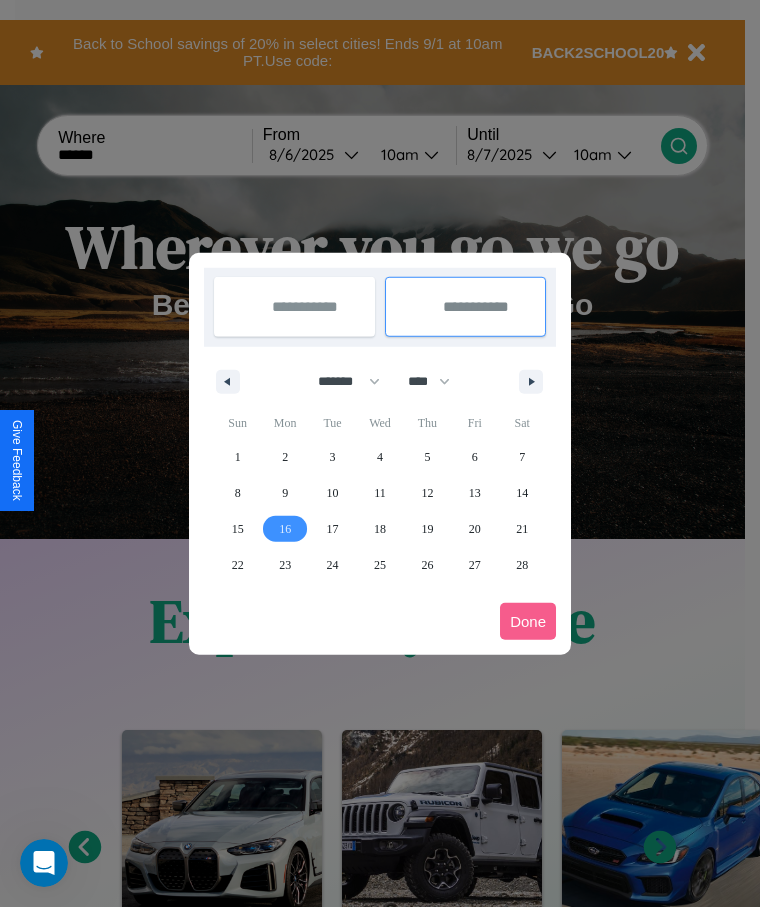click on "16" at bounding box center (285, 529) 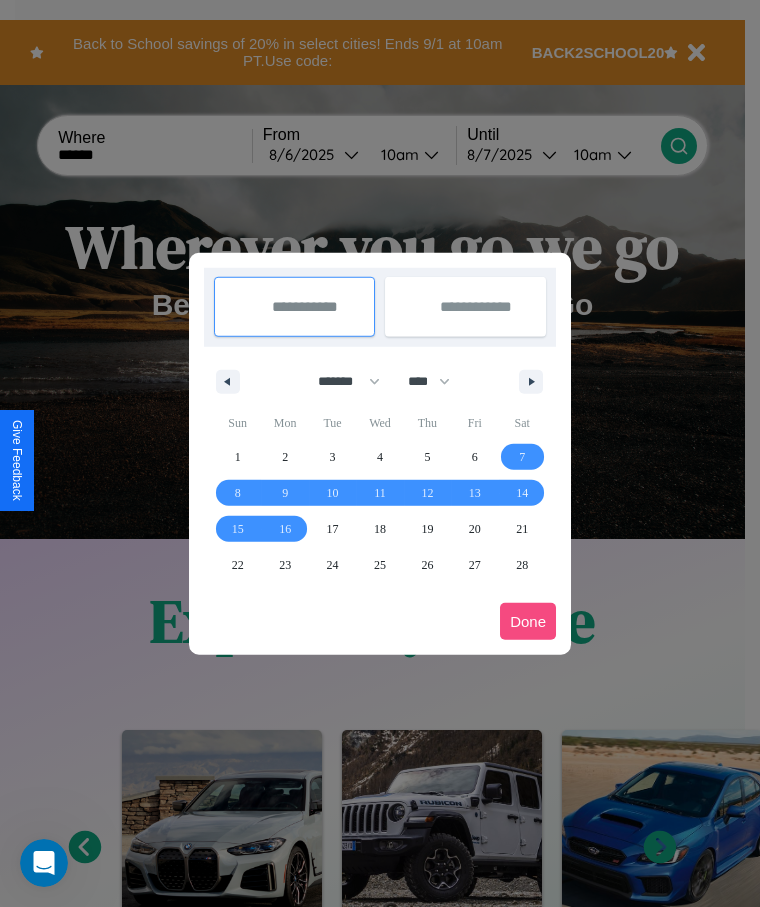 click on "Done" at bounding box center [528, 621] 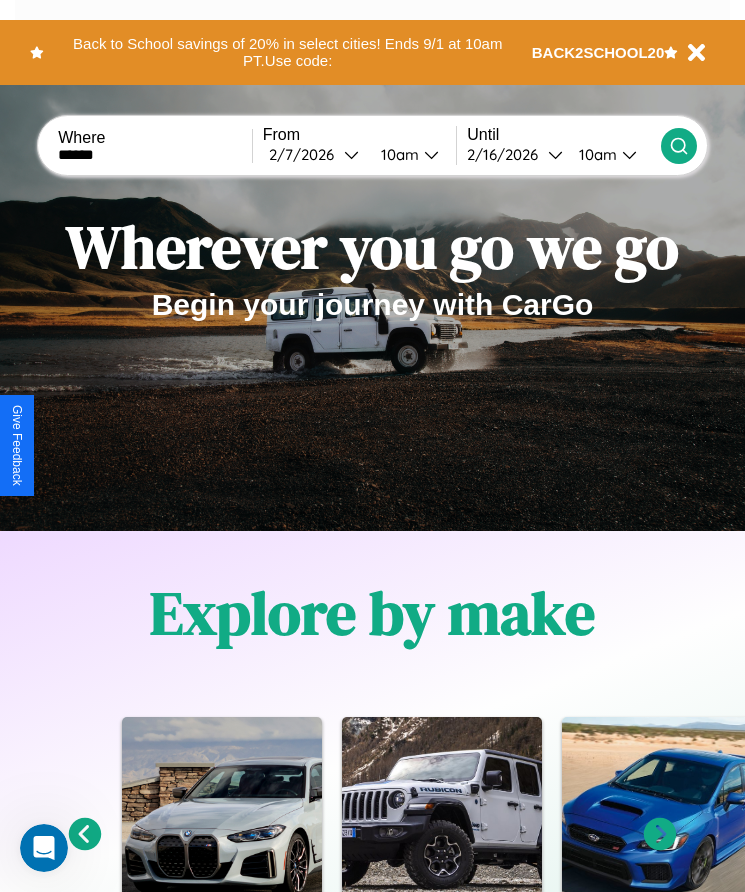 click on "10am" at bounding box center [397, 154] 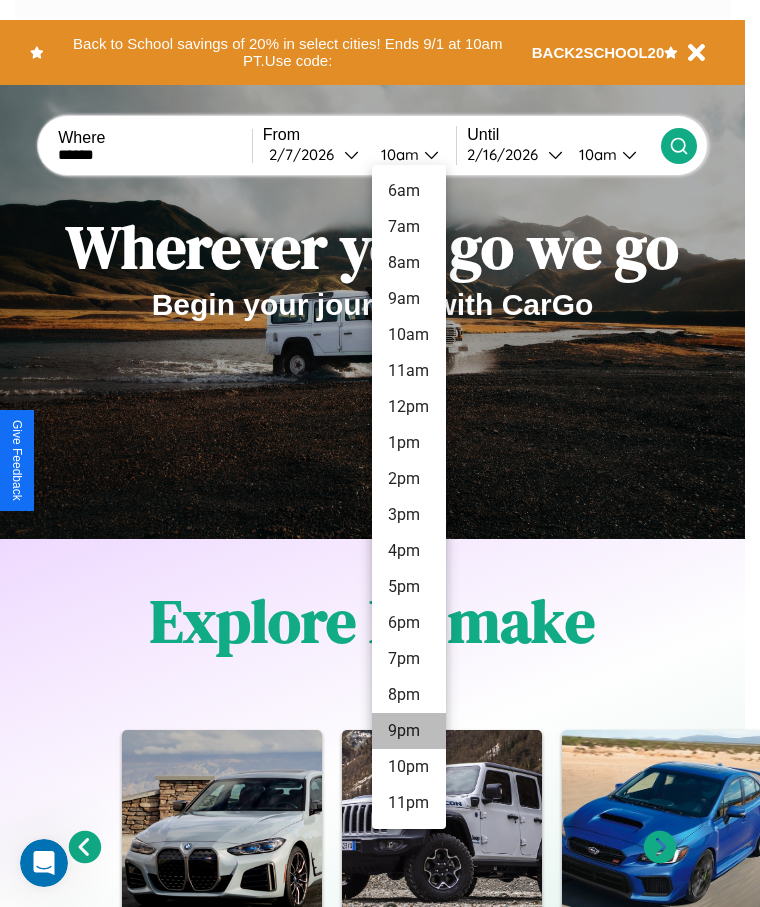 click on "9pm" at bounding box center [409, 731] 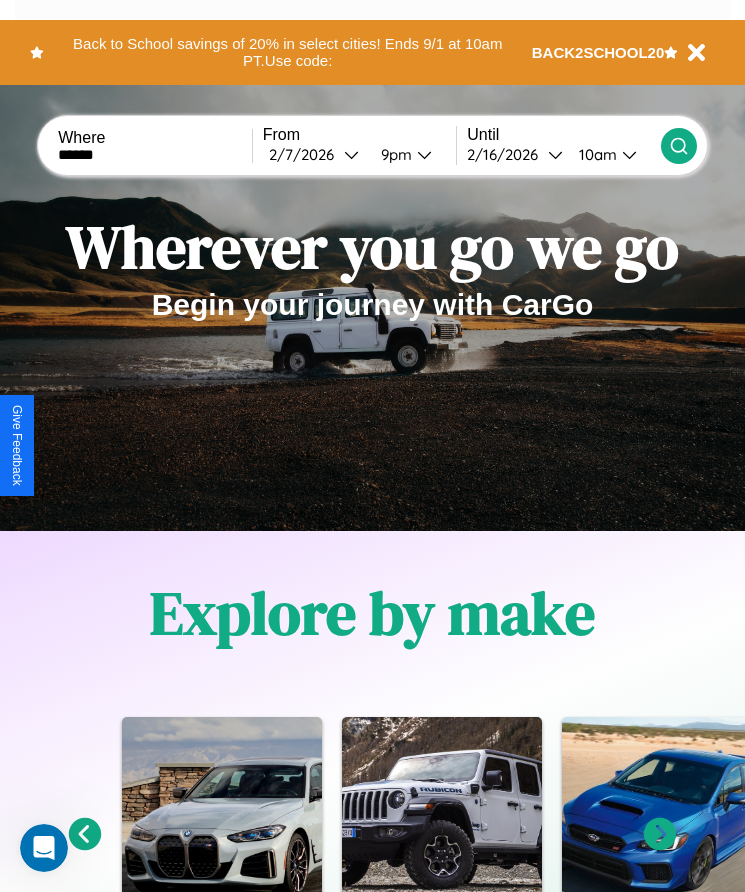 click on "10am" at bounding box center (595, 154) 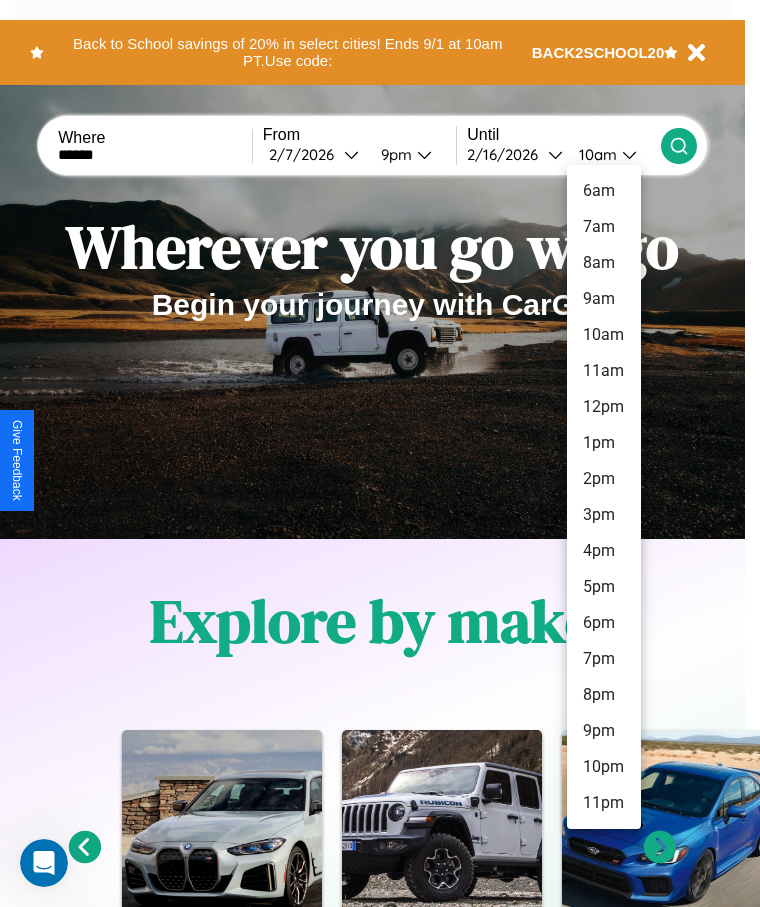 click on "7pm" at bounding box center [604, 659] 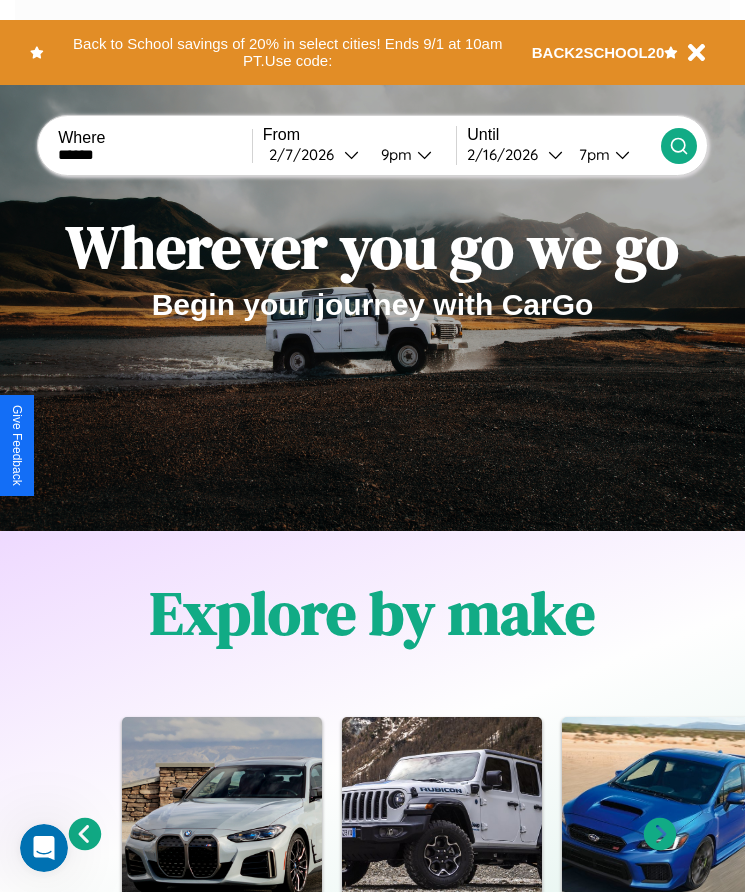 click 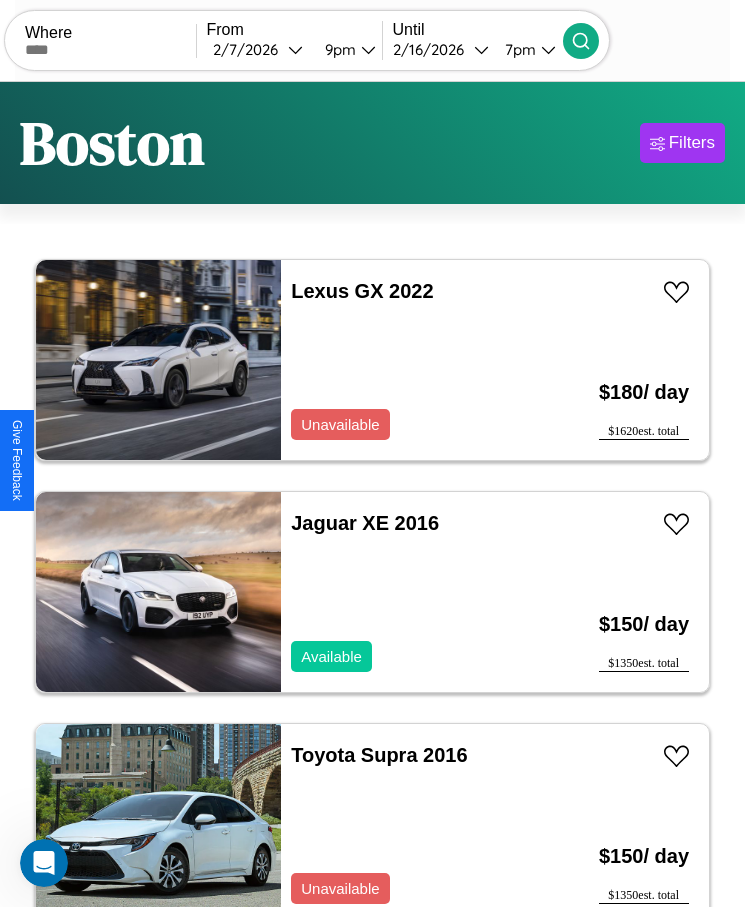 scroll, scrollTop: 34, scrollLeft: 0, axis: vertical 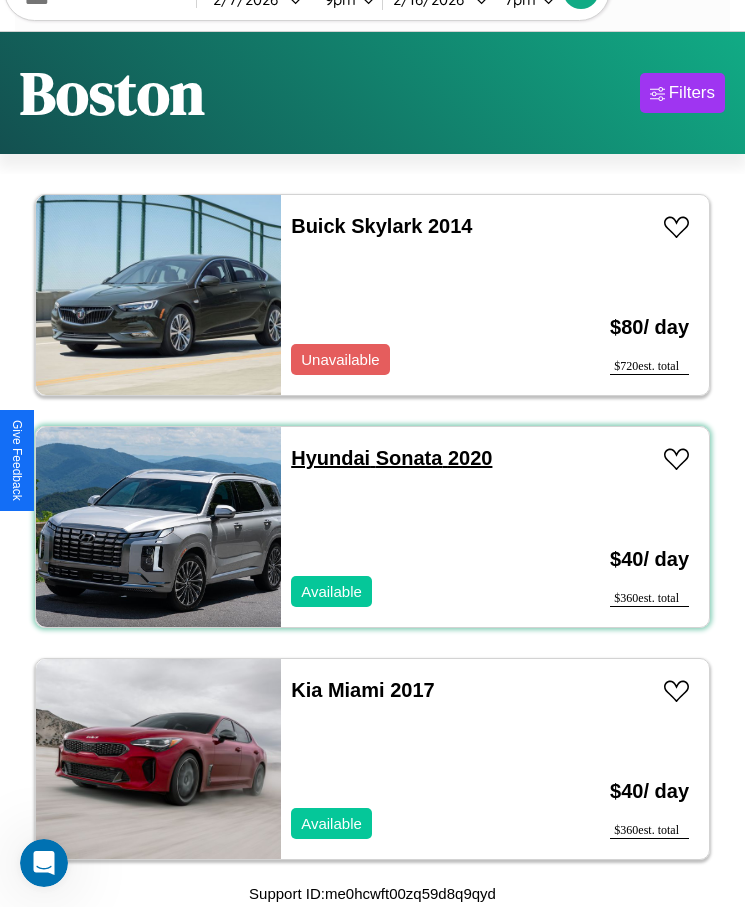 click on "Hyundai   Sonata   2020" at bounding box center [391, 458] 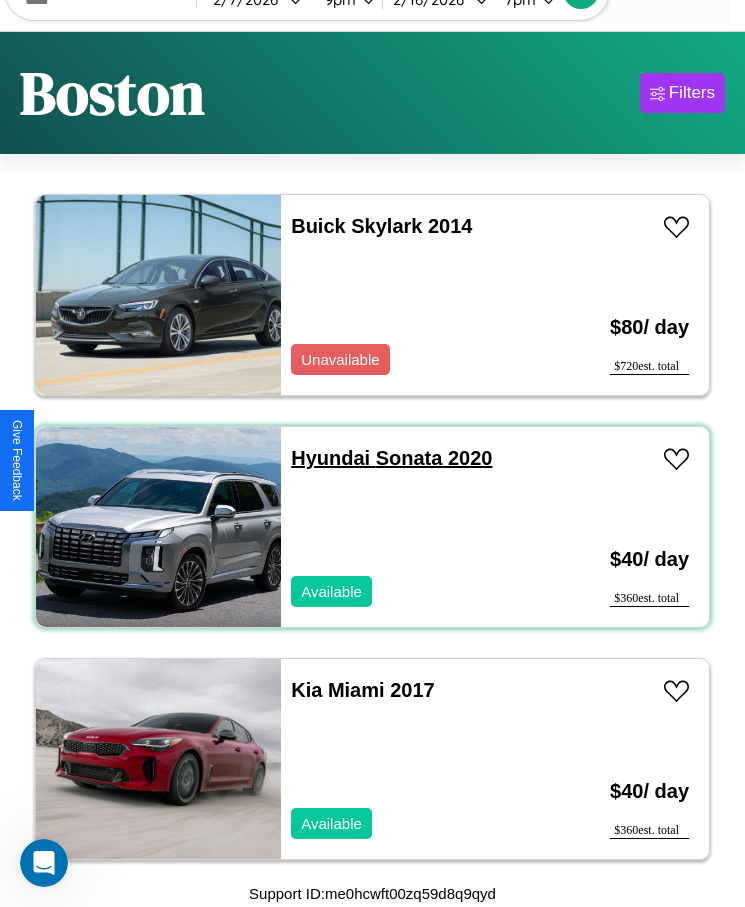 scroll, scrollTop: 0, scrollLeft: 0, axis: both 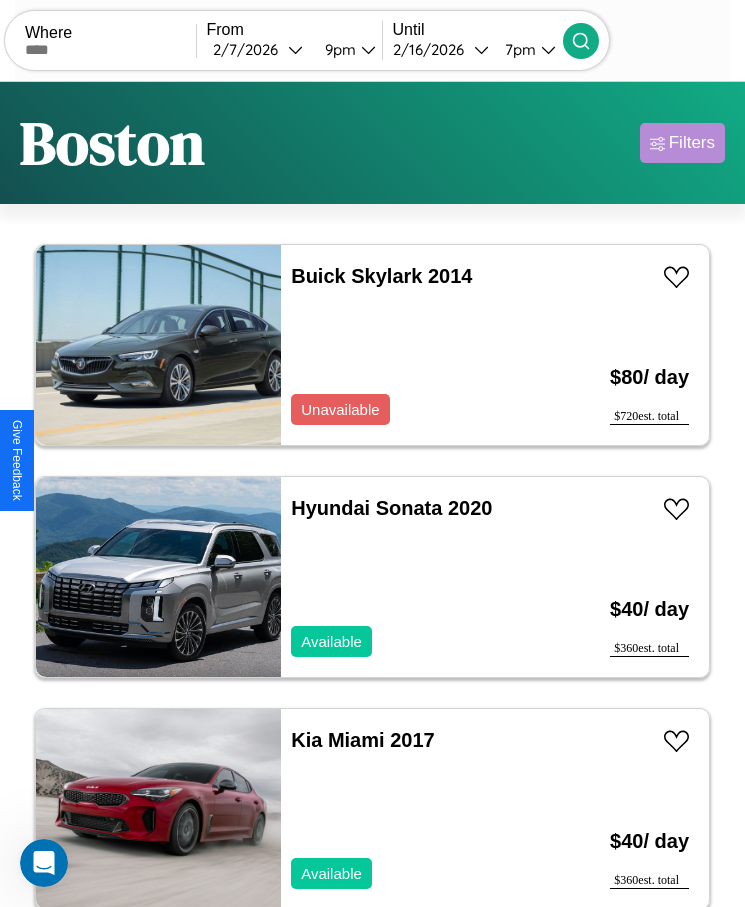 click on "Filters" at bounding box center (692, 143) 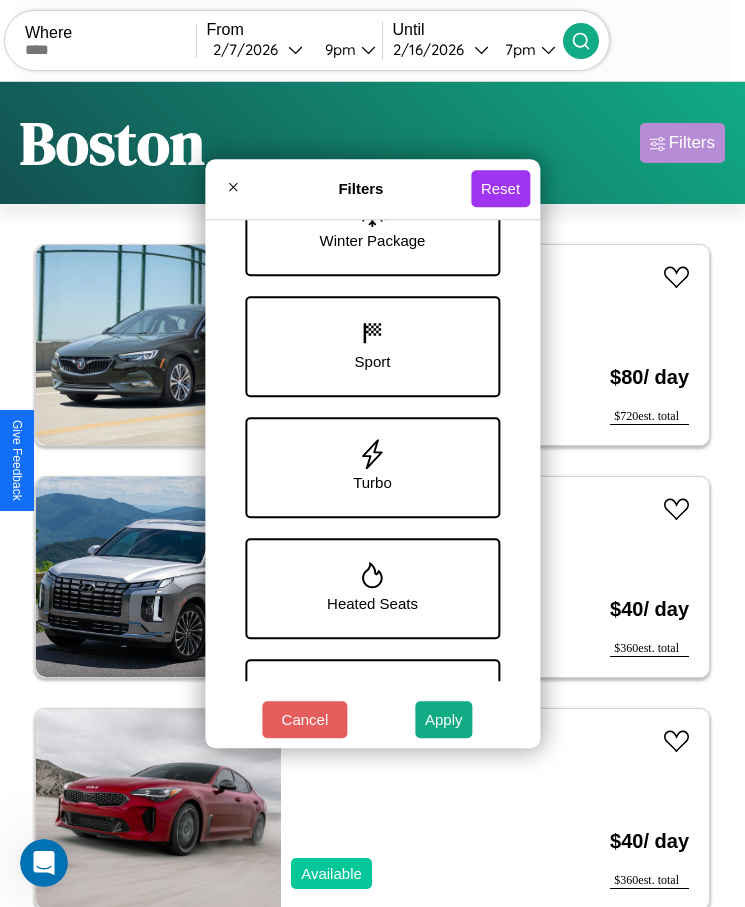 scroll, scrollTop: 815, scrollLeft: 0, axis: vertical 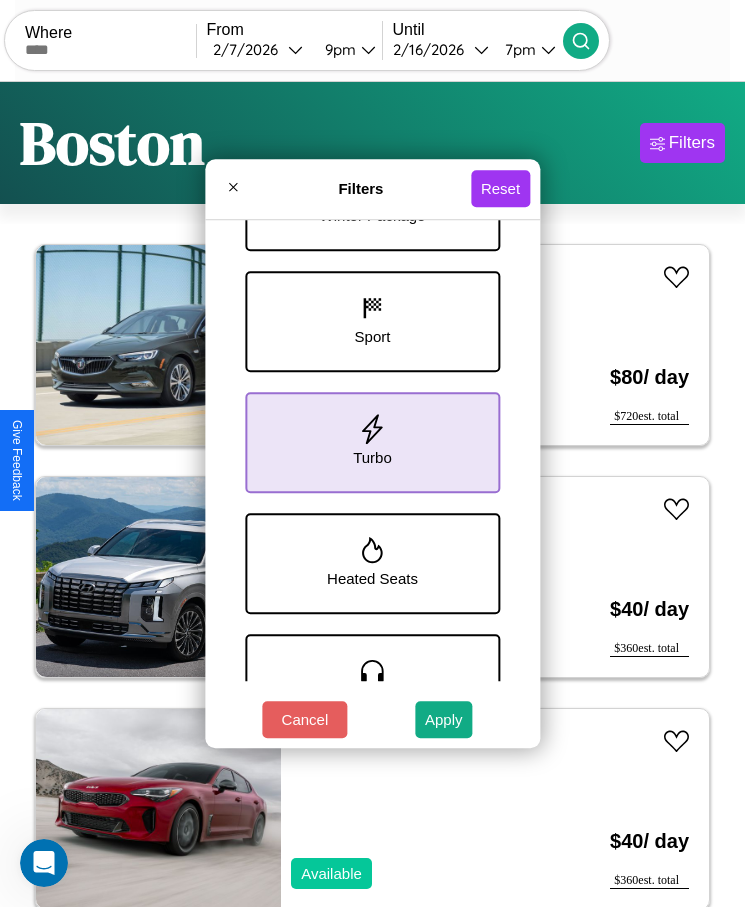 click 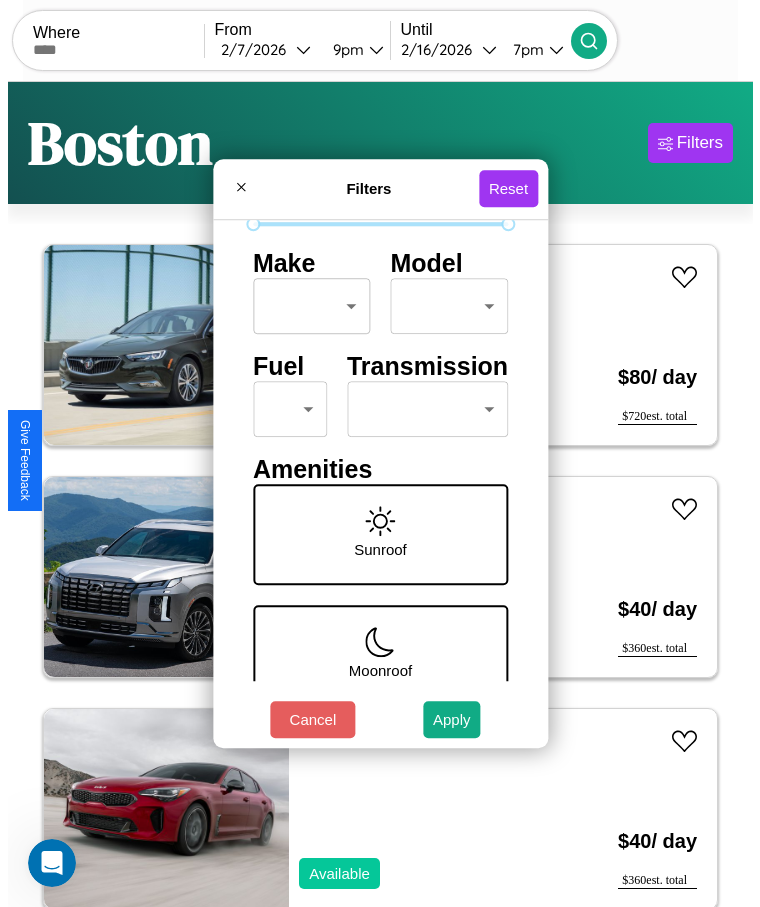 scroll, scrollTop: 0, scrollLeft: 0, axis: both 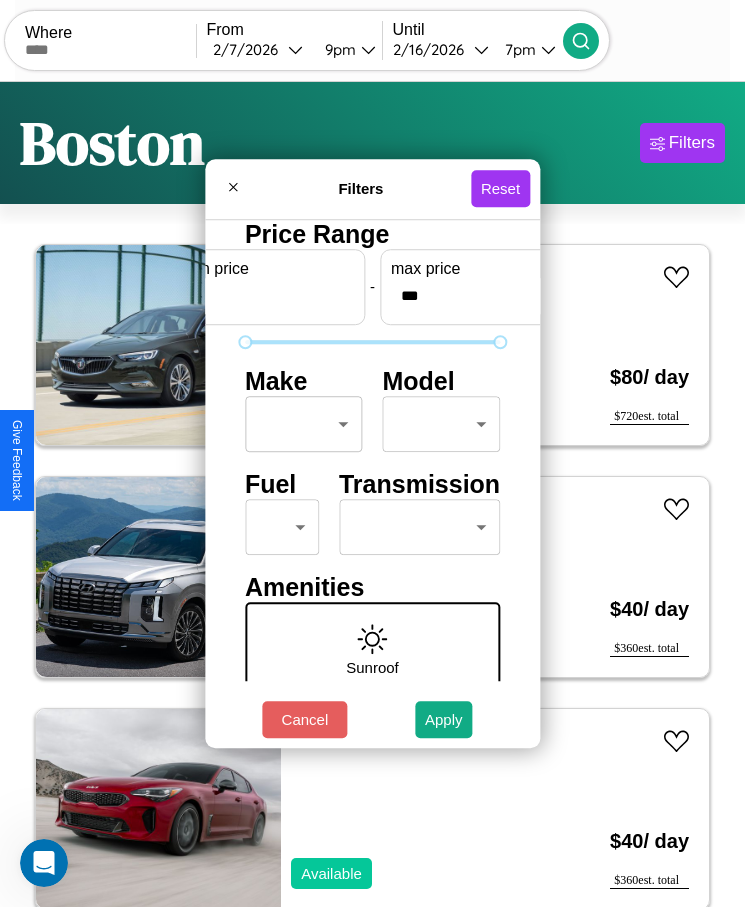 click on "CarGo Where From 2 / 7 / 2026 9pm Until 2 / 16 / 2026 7pm Become a Host Login Sign Up Boston Filters 42  cars in this area These cars can be picked up in this city. Lexus   GX   2022 Unavailable $ 180  / day $ 1620  est. total Jaguar   XE   2016 Available $ 150  / day $ 1350  est. total Toyota   Supra   2016 Unavailable $ 150  / day $ 1350  est. total Lexus   LFA   2016 Available $ 120  / day $ 1080  est. total Alfa Romeo   Spider   2014 Available $ 40  / day $ 360  est. total Ford   Malibu Sedan   2023 Unavailable $ 200  / day $ 1800  est. total Ferrari   FF   2020 Available $ 120  / day $ 1080  est. total Volvo   WHL   2019 Available $ 40  / day $ 360  est. total Bentley   Azure   2018 Unavailable $ 180  / day $ 1620  est. total Jaguar   XJ8   2016 Unavailable $ 120  / day $ 1080  est. total Maserati   MC20   2020 Available $ 150  / day $ 1350  est. total Land Rover   Range Rover Sport   2014 Unavailable $ 30  / day $ 270  est. total Ferrari   488 Pista   2018 Unavailable $ 80  / day $ 720  est. total     $" at bounding box center [372, 478] 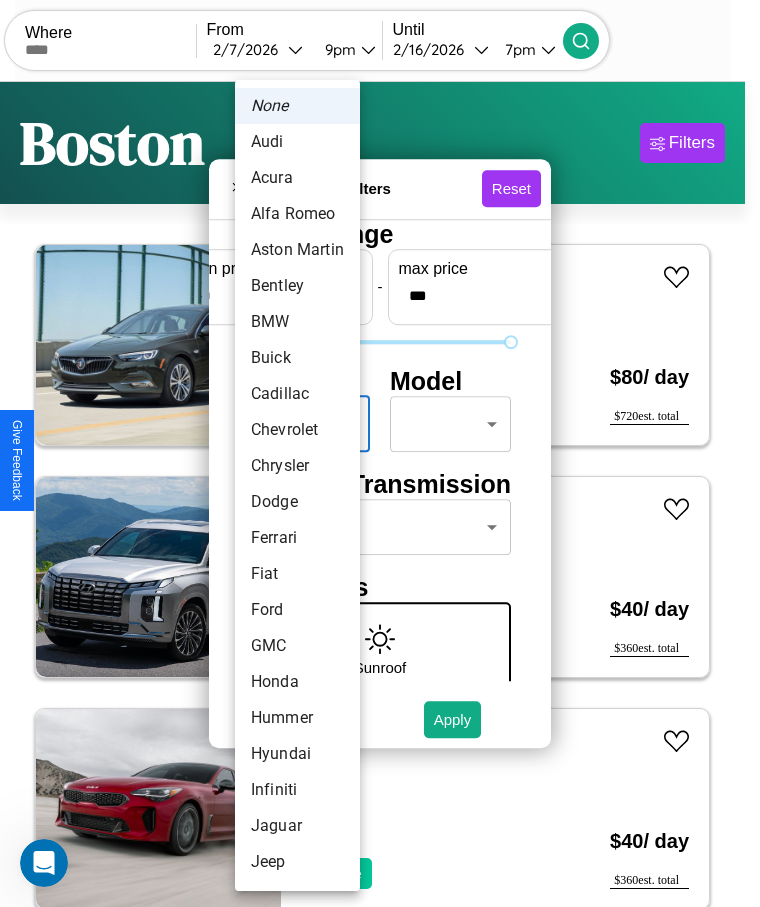 click on "Chrysler" at bounding box center (297, 466) 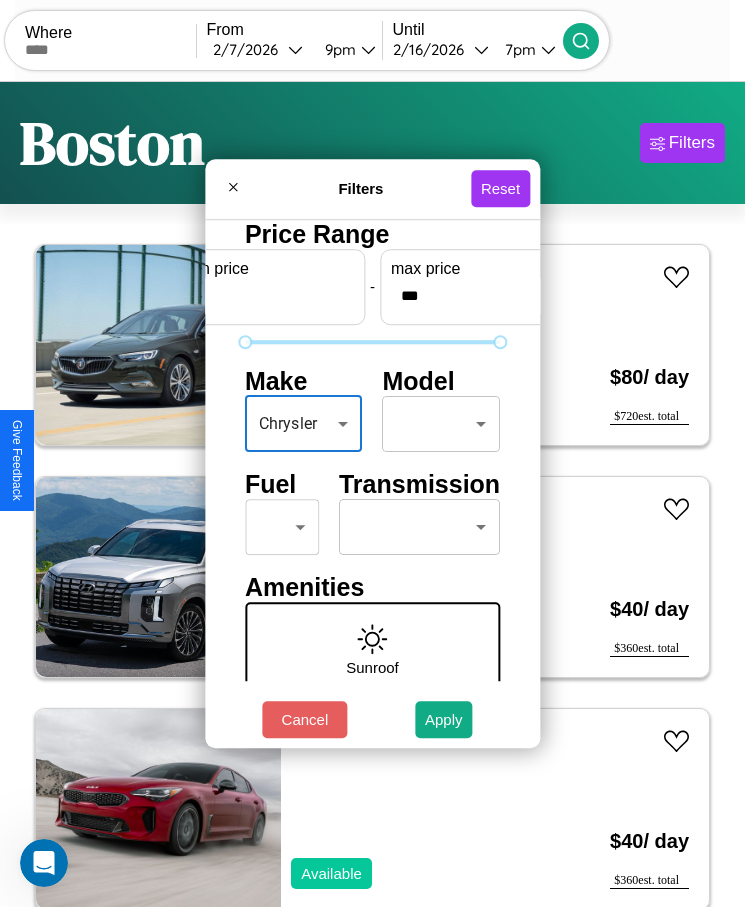 click on "CarGo Where From 2 / 7 / 2026 9pm Until 2 / 16 / 2026 7pm Become a Host Login Sign Up Boston Filters 42  cars in this area These cars can be picked up in this city. Lexus   GX   2022 Unavailable $ 180  / day $ 1620  est. total Jaguar   XE   2016 Available $ 150  / day $ 1350  est. total Toyota   Supra   2016 Unavailable $ 150  / day $ 1350  est. total Lexus   LFA   2016 Available $ 120  / day $ 1080  est. total Alfa Romeo   Spider   2014 Available $ 40  / day $ 360  est. total Ford   Malibu Sedan   2023 Unavailable $ 200  / day $ 1800  est. total Ferrari   FF   2020 Available $ 120  / day $ 1080  est. total Volvo   WHL   2019 Available $ 40  / day $ 360  est. total Bentley   Azure   2018 Unavailable $ 180  / day $ 1620  est. total Jaguar   XJ8   2016 Unavailable $ 120  / day $ 1080  est. total Maserati   MC20   2020 Available $ 150  / day $ 1350  est. total Land Rover   Range Rover Sport   2014 Unavailable $ 30  / day $ 270  est. total Ferrari   488 Pista   2018 Unavailable $ 80  / day $ 720  est. total     $" at bounding box center (372, 478) 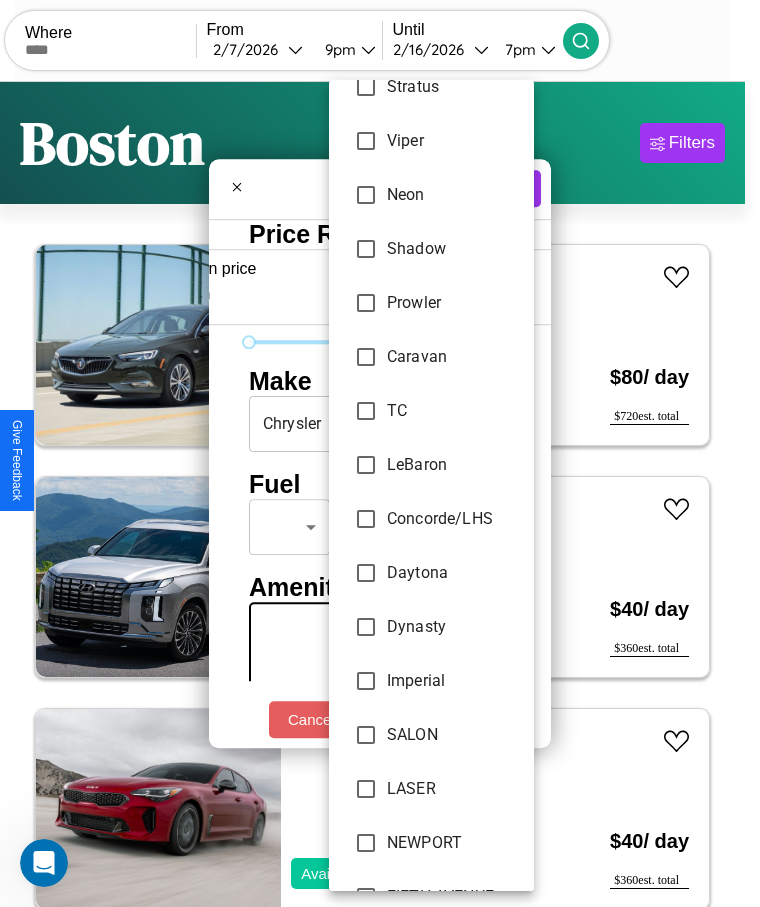 scroll, scrollTop: 1070, scrollLeft: 0, axis: vertical 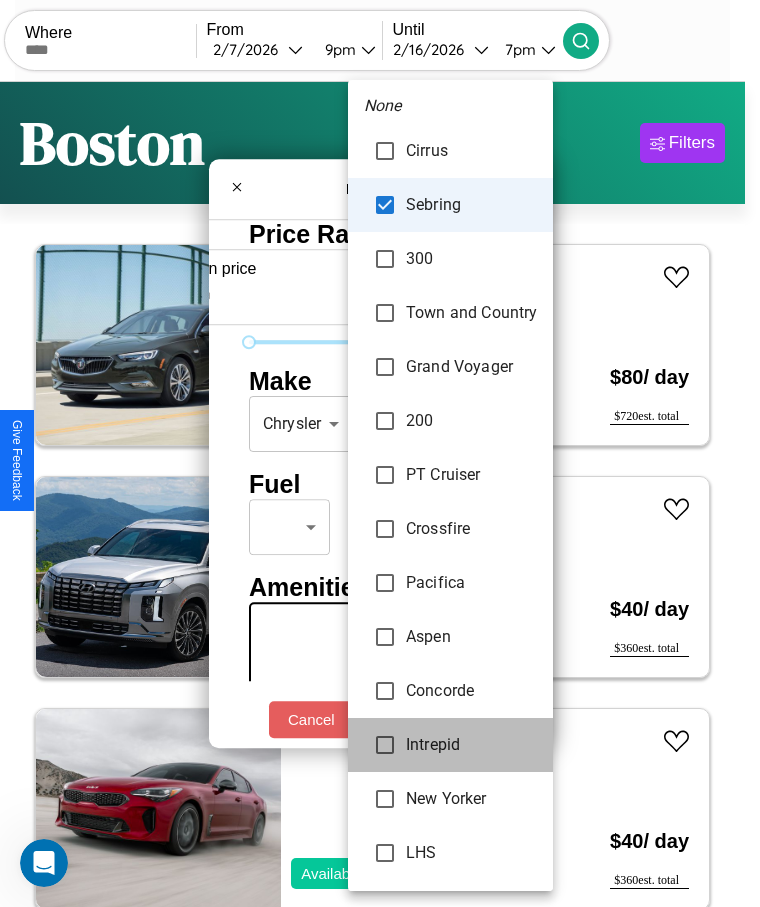 click on "Intrepid" at bounding box center (450, 745) 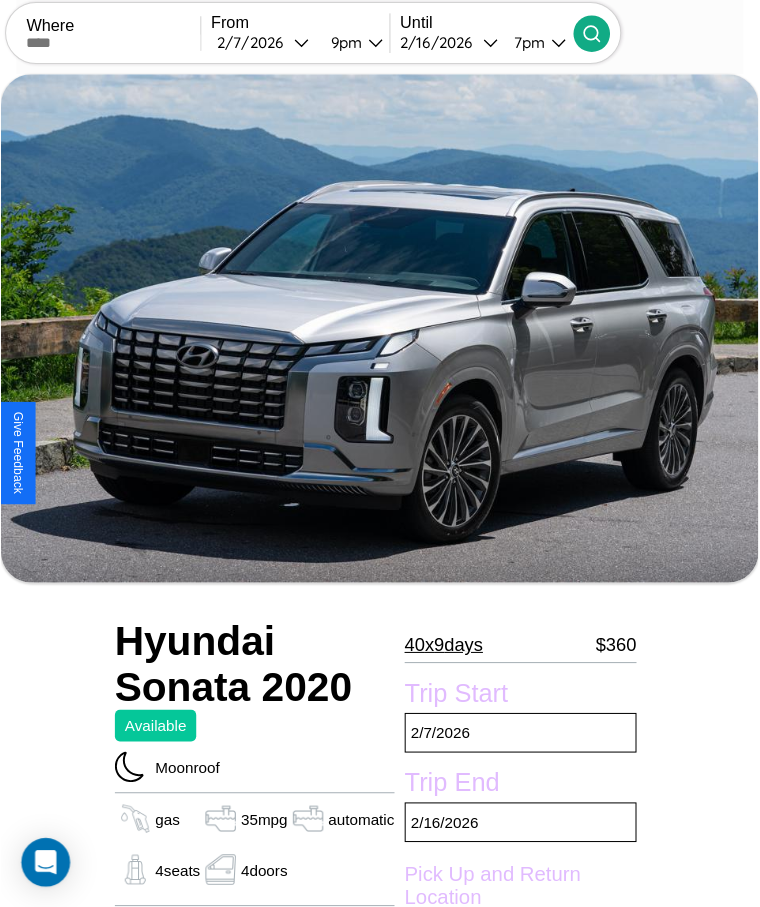 scroll, scrollTop: 702, scrollLeft: 0, axis: vertical 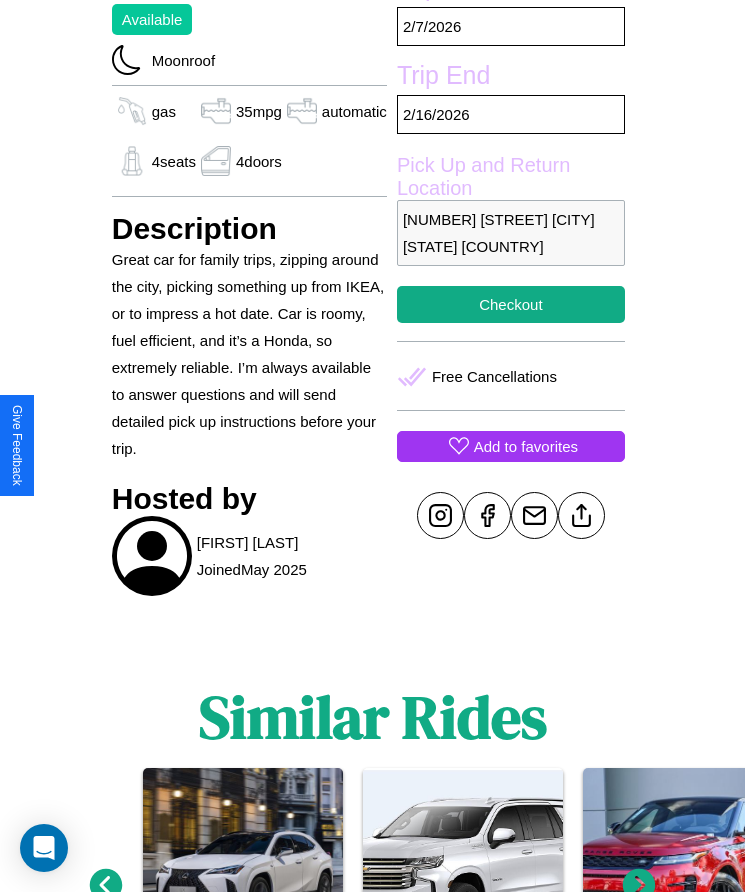click on "Add to favorites" at bounding box center (526, 446) 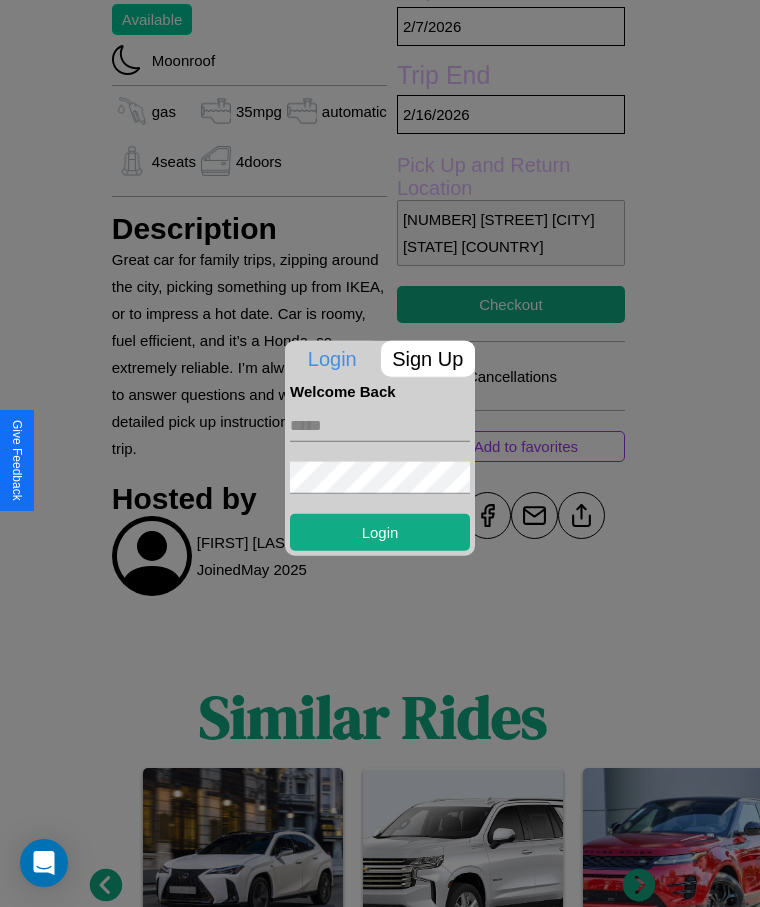 click at bounding box center (380, 425) 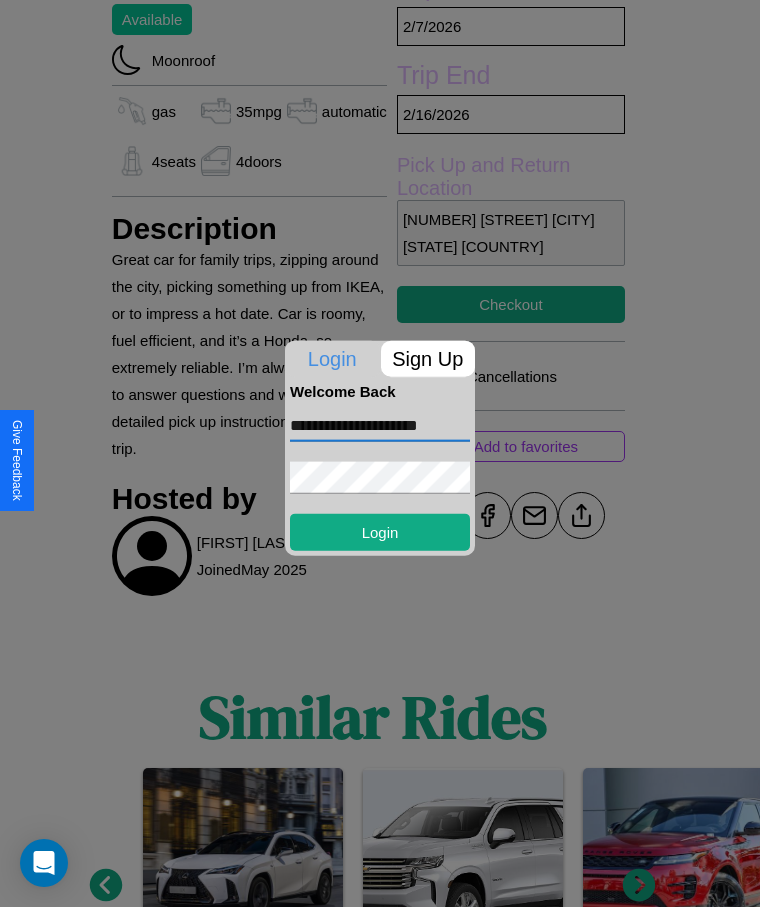 scroll, scrollTop: 0, scrollLeft: 3, axis: horizontal 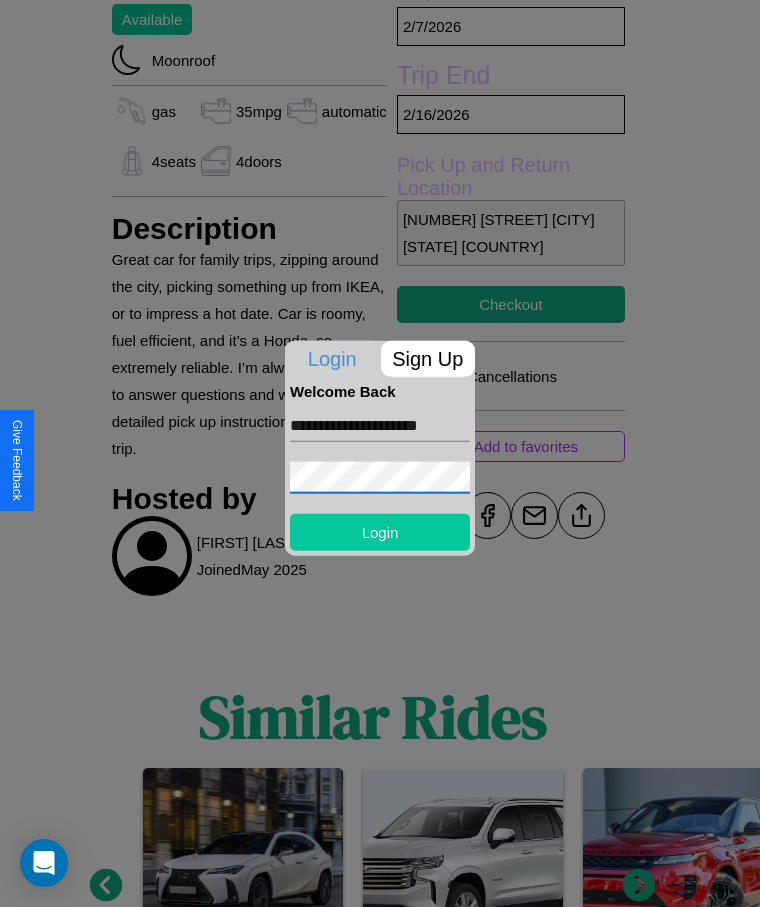 click on "Login" at bounding box center [380, 531] 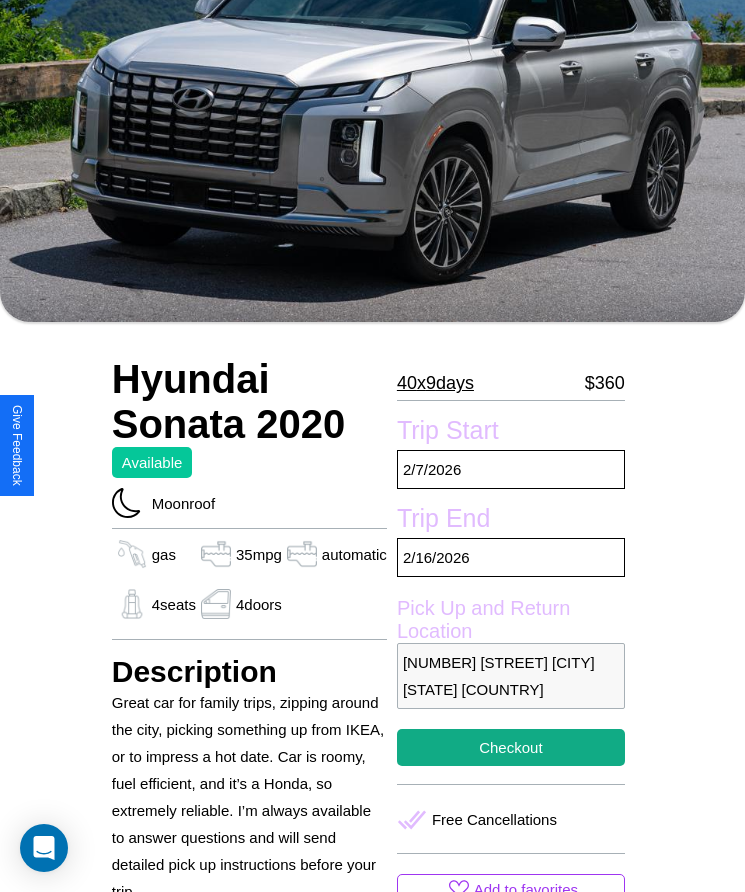 scroll, scrollTop: 196, scrollLeft: 0, axis: vertical 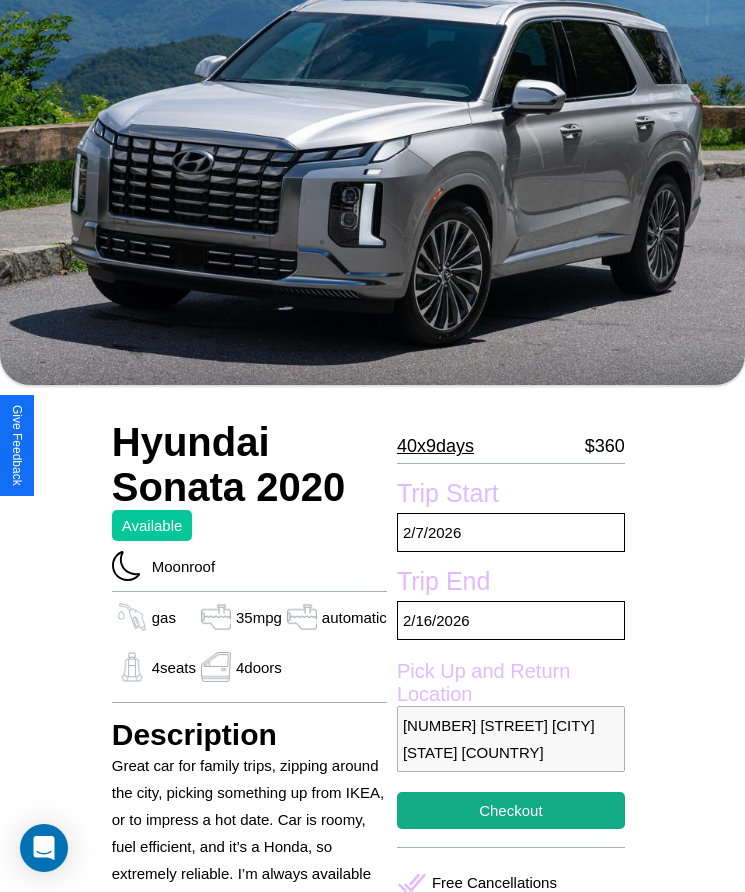 click on "[NUMBER] x [NUMBER] days" at bounding box center [435, 446] 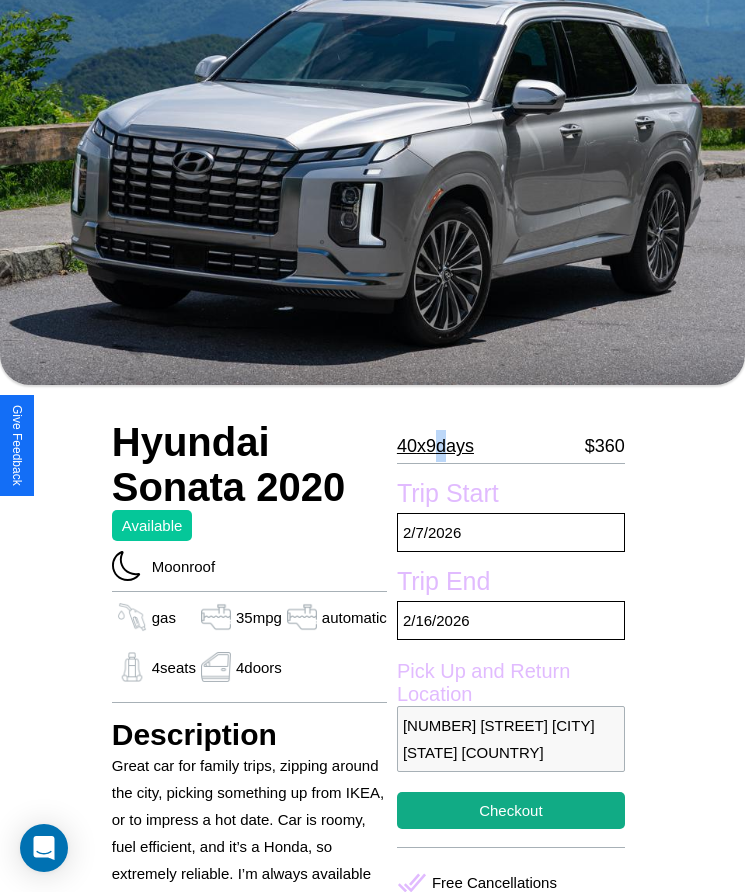 click on "[NUMBER] x [NUMBER] days" at bounding box center [435, 446] 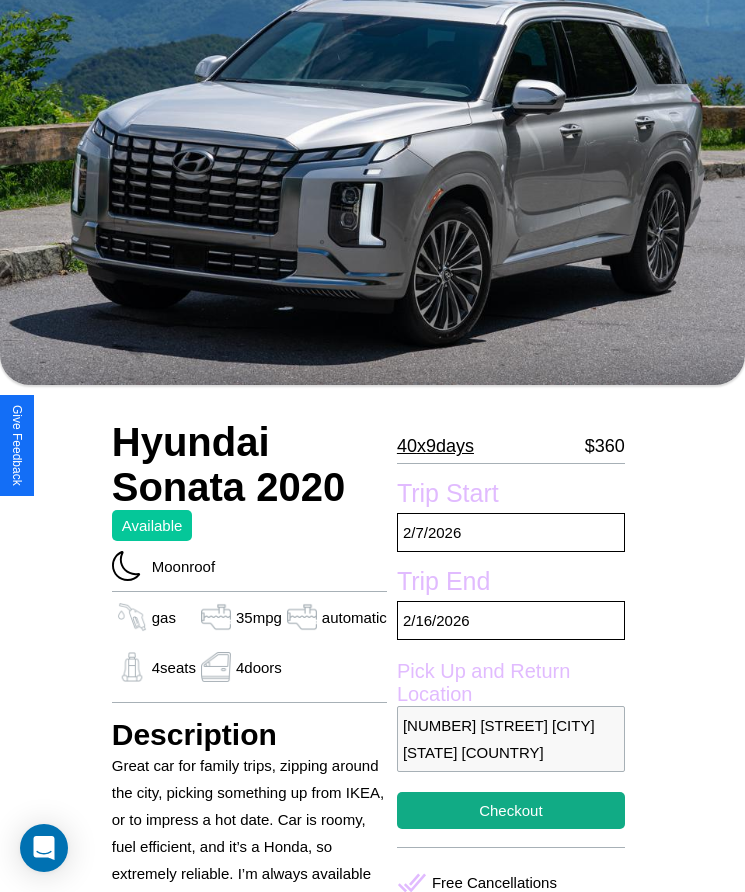 click on "[NUMBER] x [NUMBER] days" at bounding box center [435, 446] 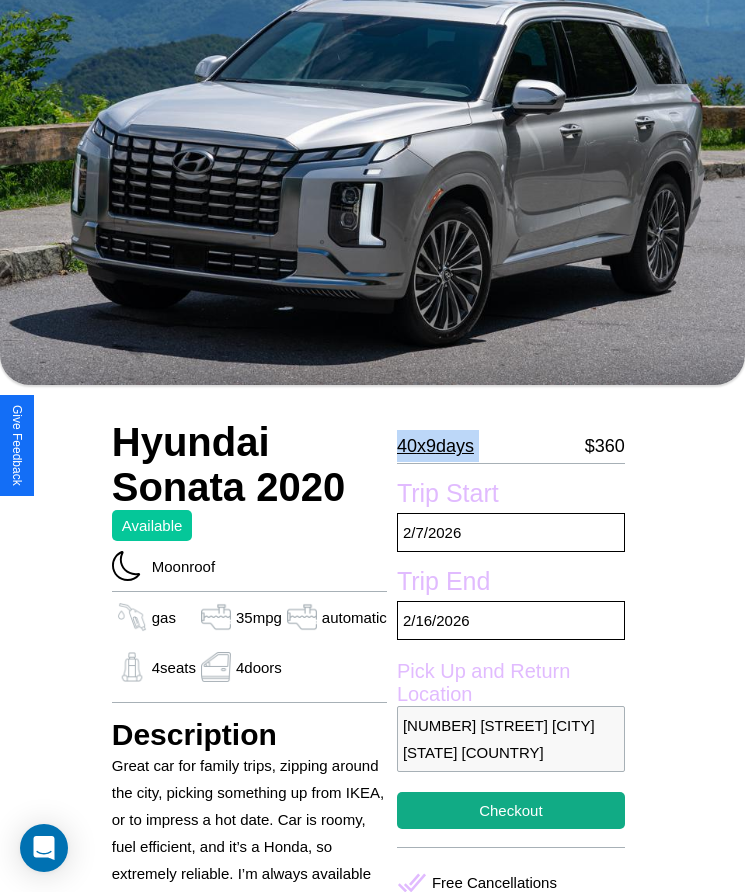 click on "[NUMBER] x [NUMBER] days" at bounding box center (435, 446) 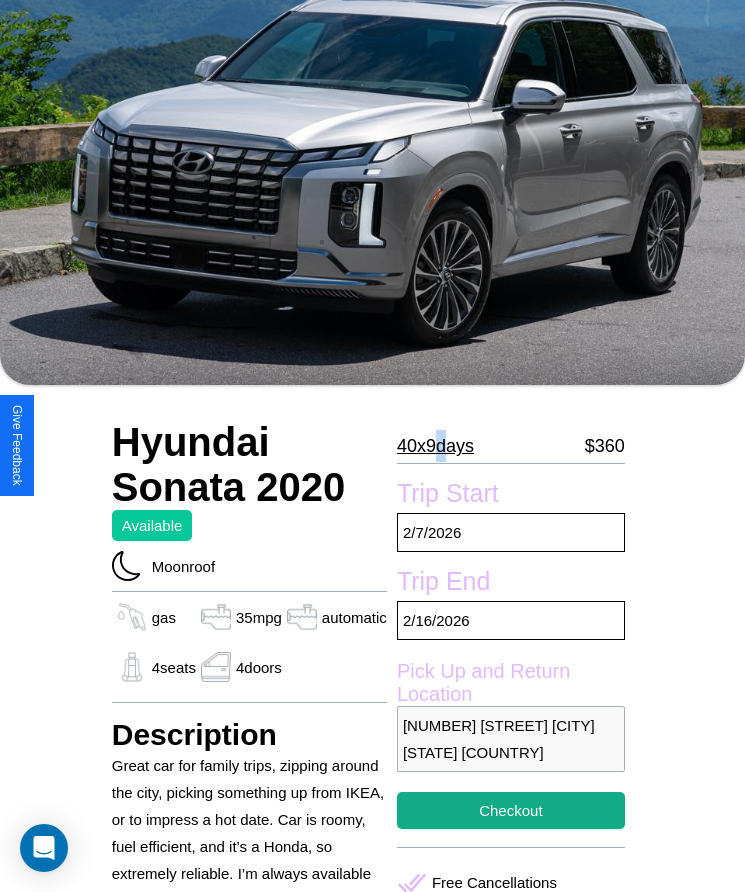 click on "[NUMBER] x [NUMBER] days" at bounding box center (435, 446) 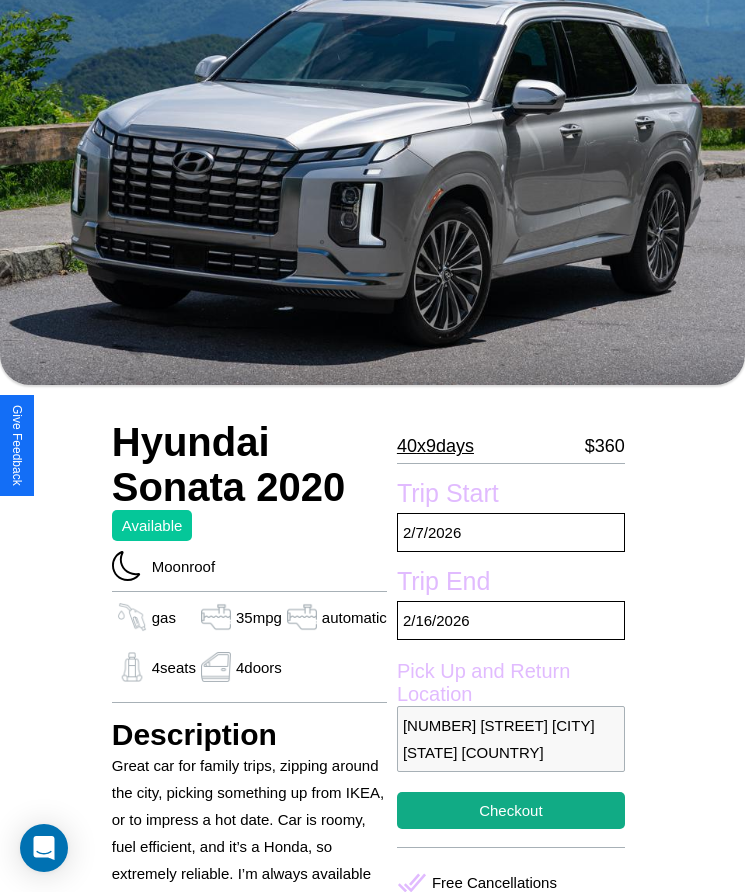 scroll, scrollTop: 882, scrollLeft: 0, axis: vertical 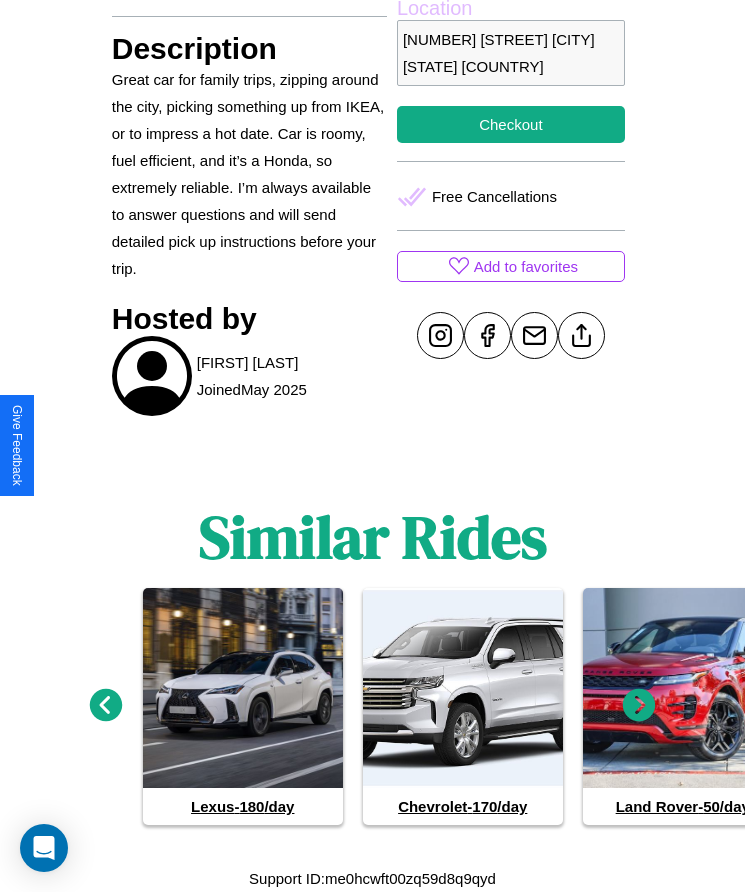 click 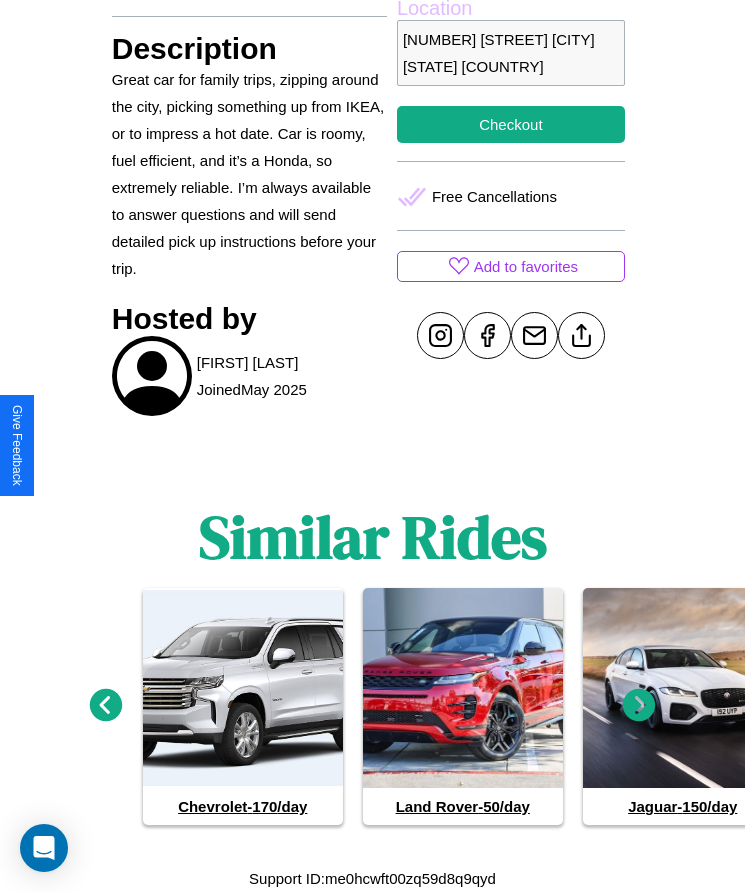 click 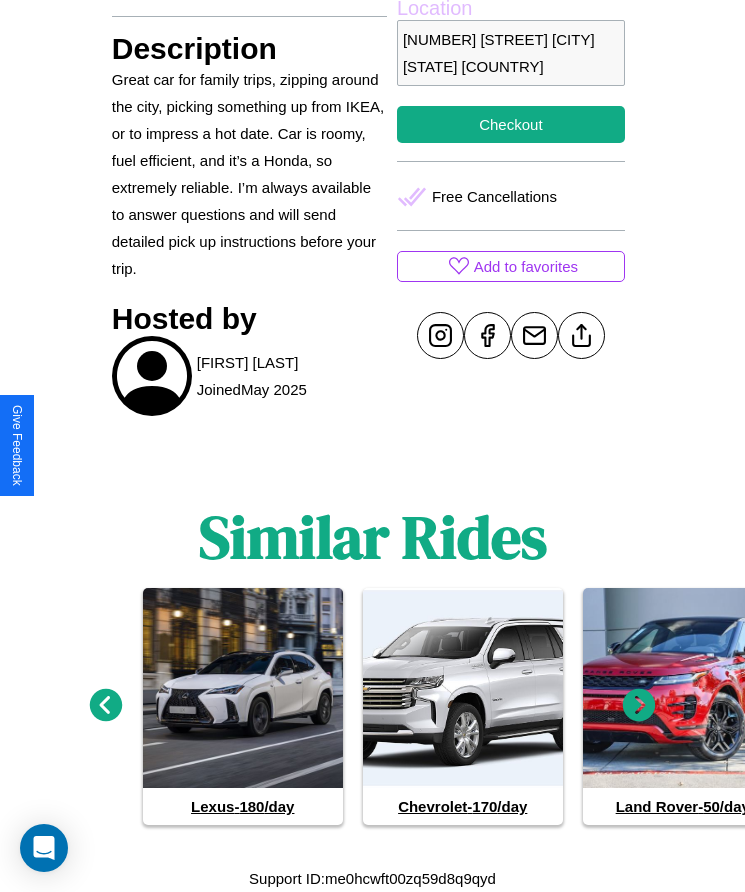 click 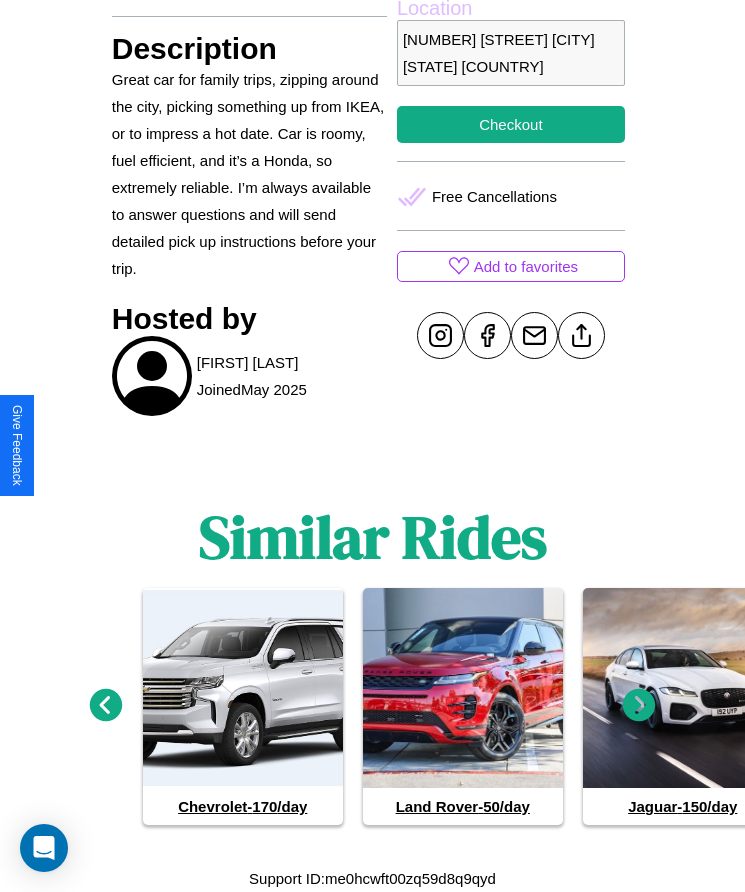 click 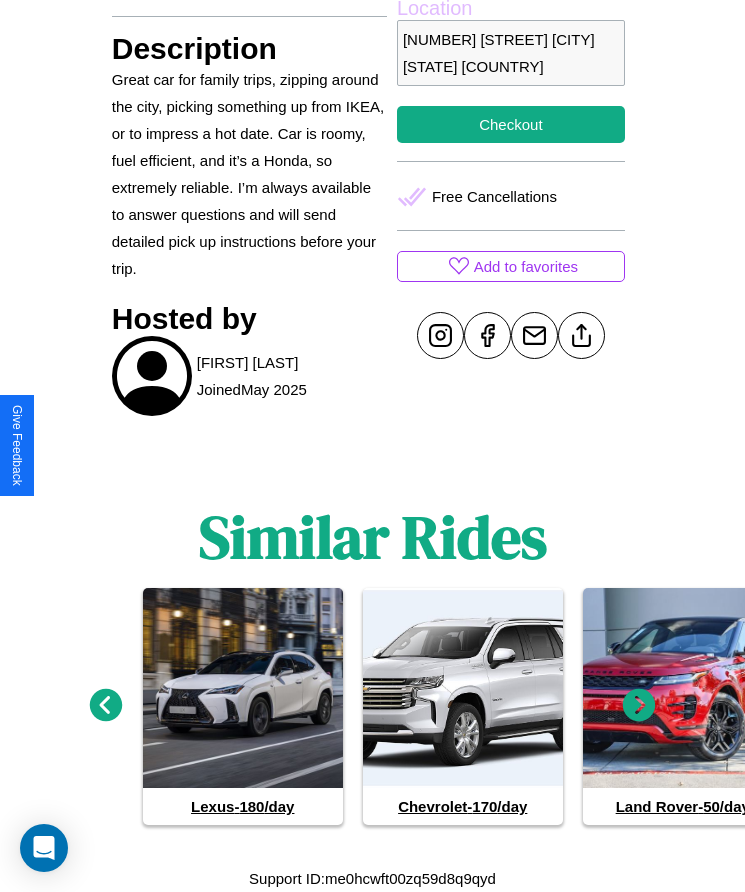 click 